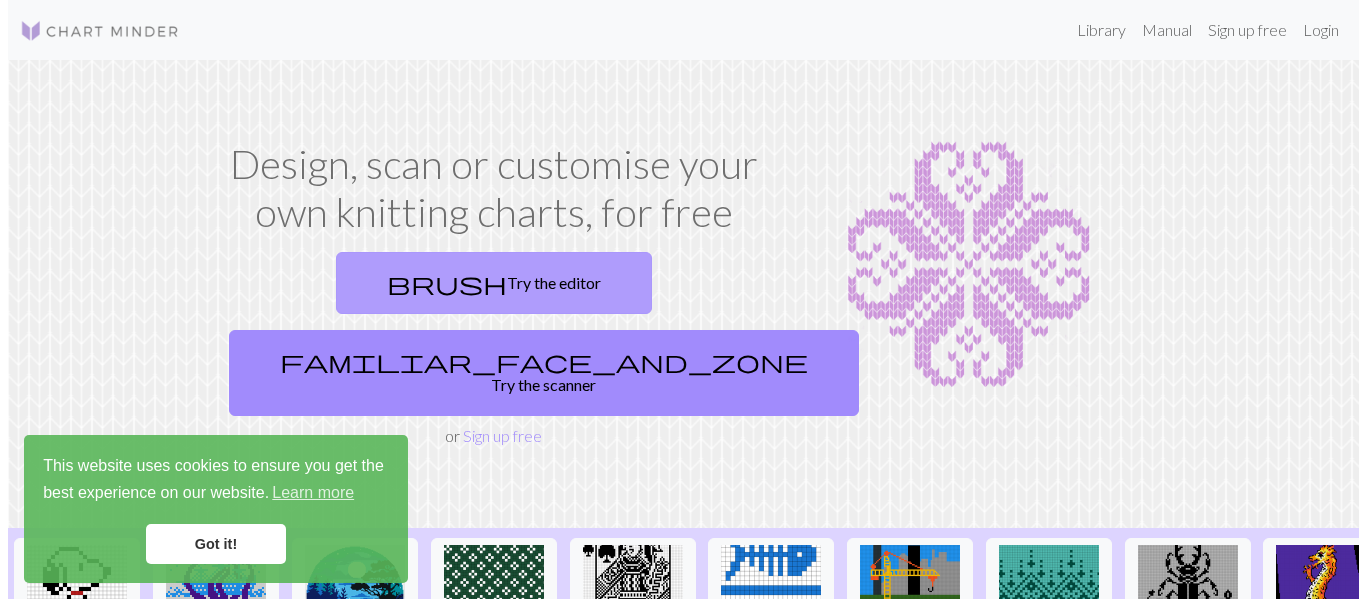scroll, scrollTop: 0, scrollLeft: 0, axis: both 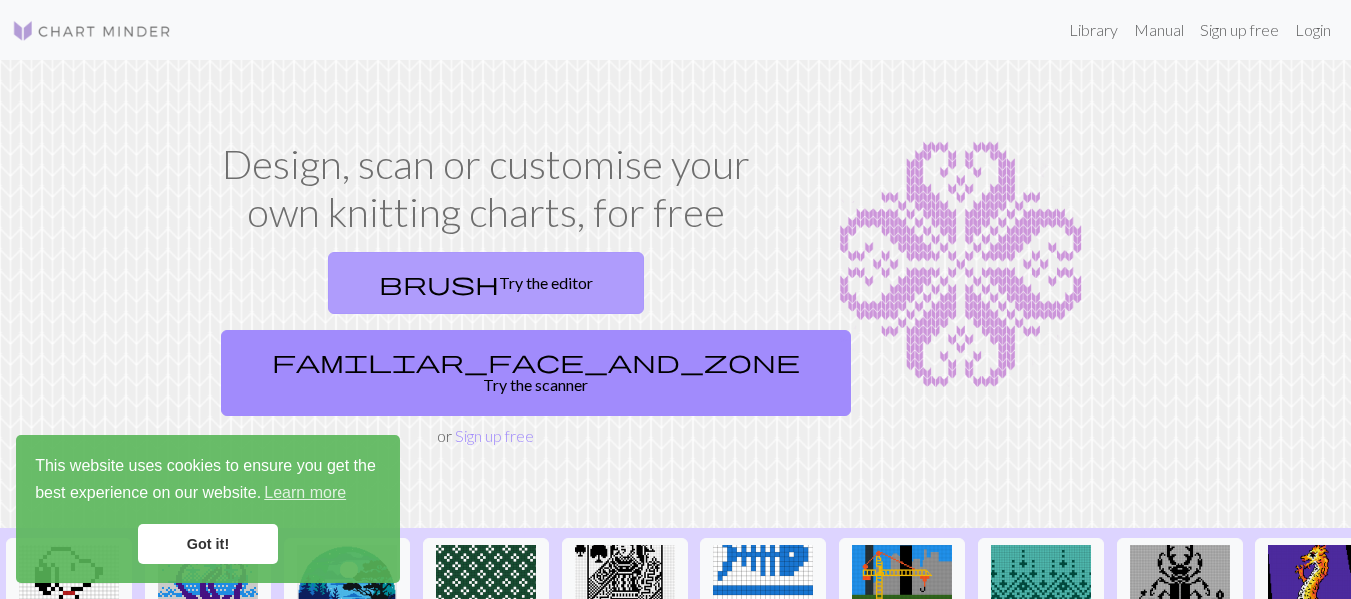 click on "brush  Try the editor" at bounding box center [486, 283] 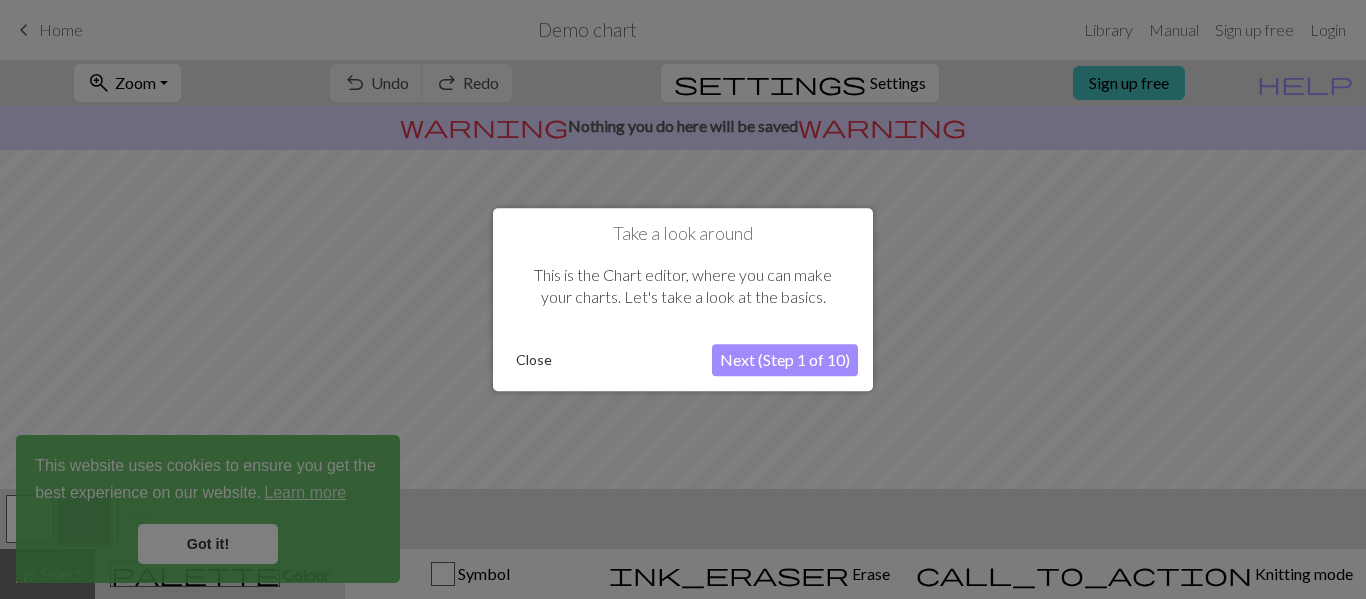 click on "Next (Step 1 of 10)" at bounding box center [785, 360] 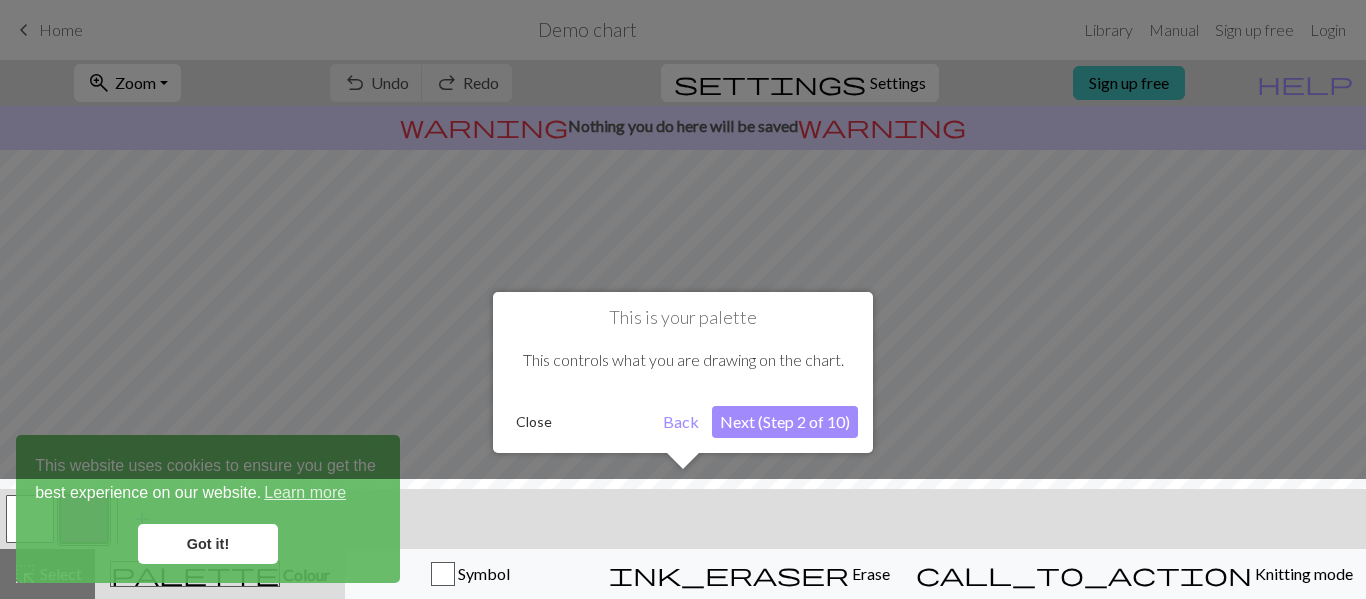 click on "Close" at bounding box center (534, 422) 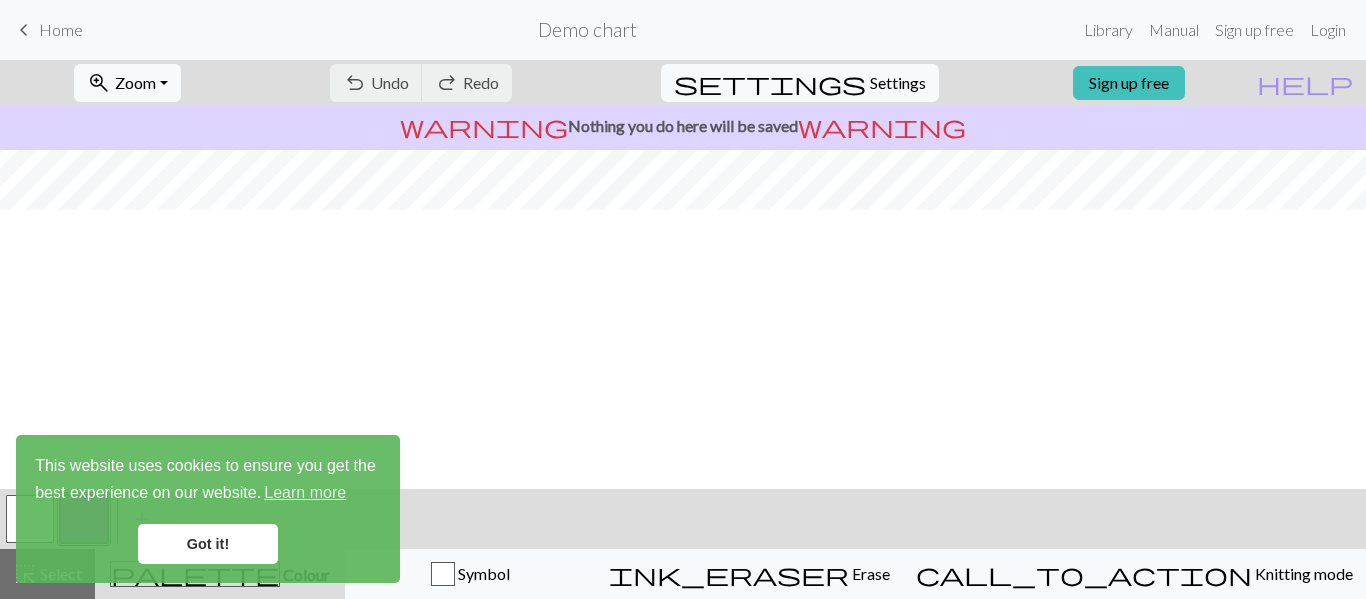 scroll, scrollTop: 0, scrollLeft: 0, axis: both 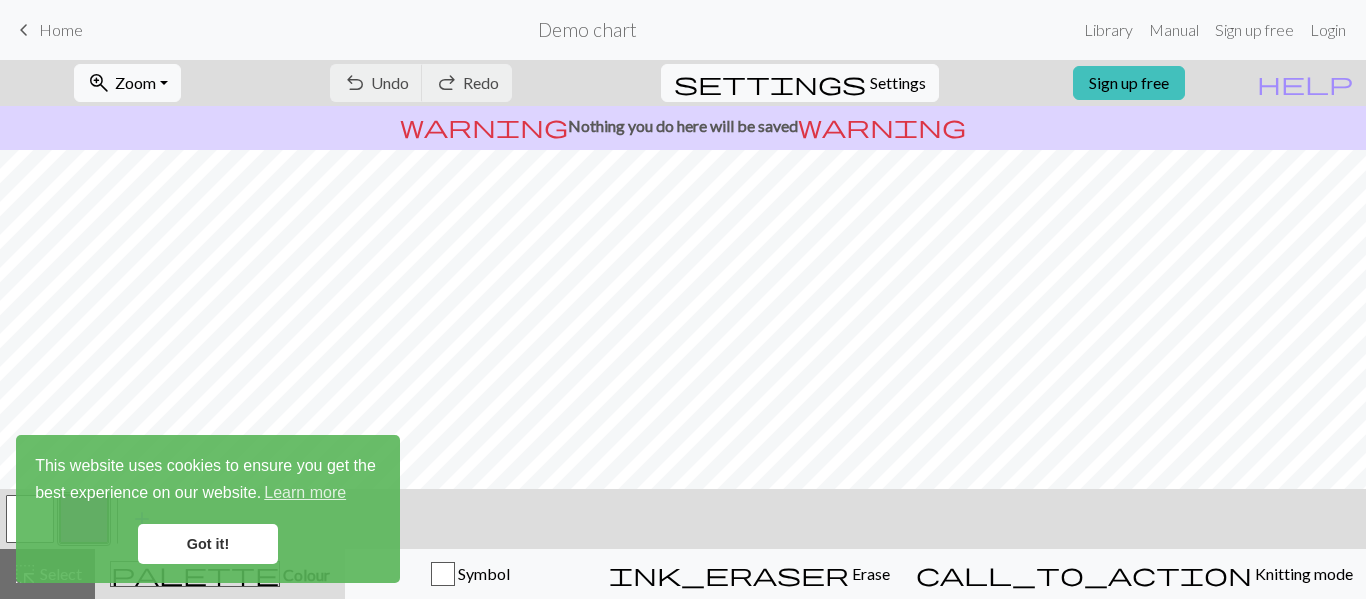 click on "Got it!" at bounding box center [208, 544] 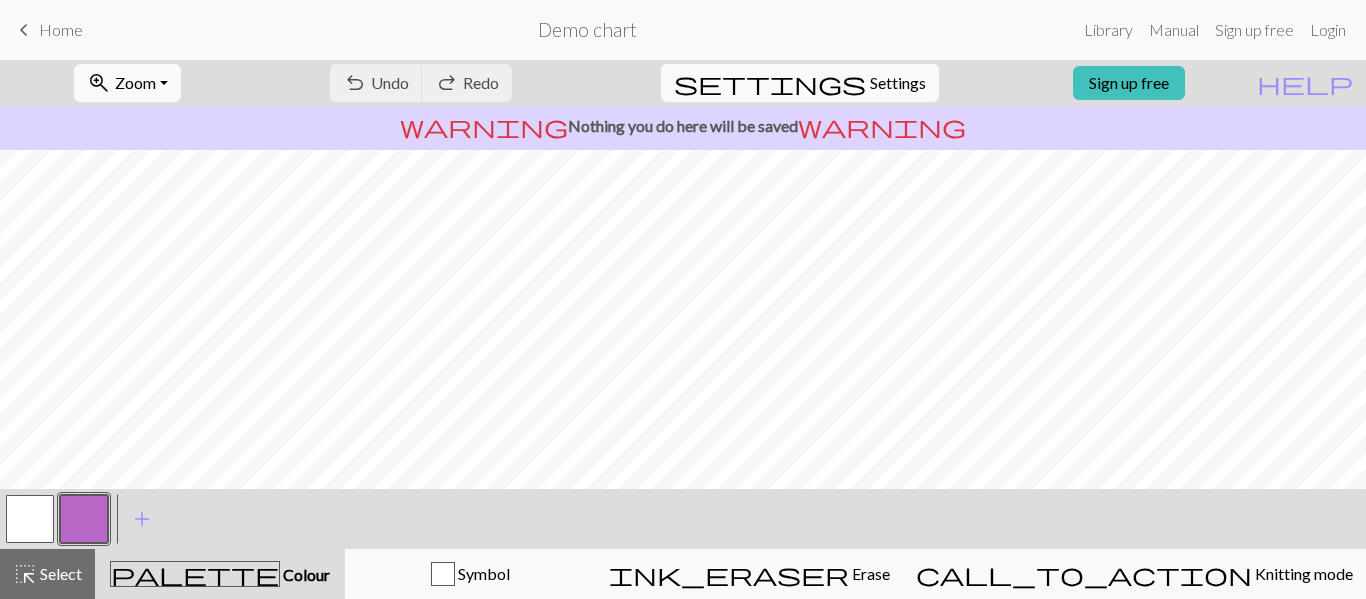 click on "undo Undo Undo redo Redo Redo" at bounding box center (421, 83) 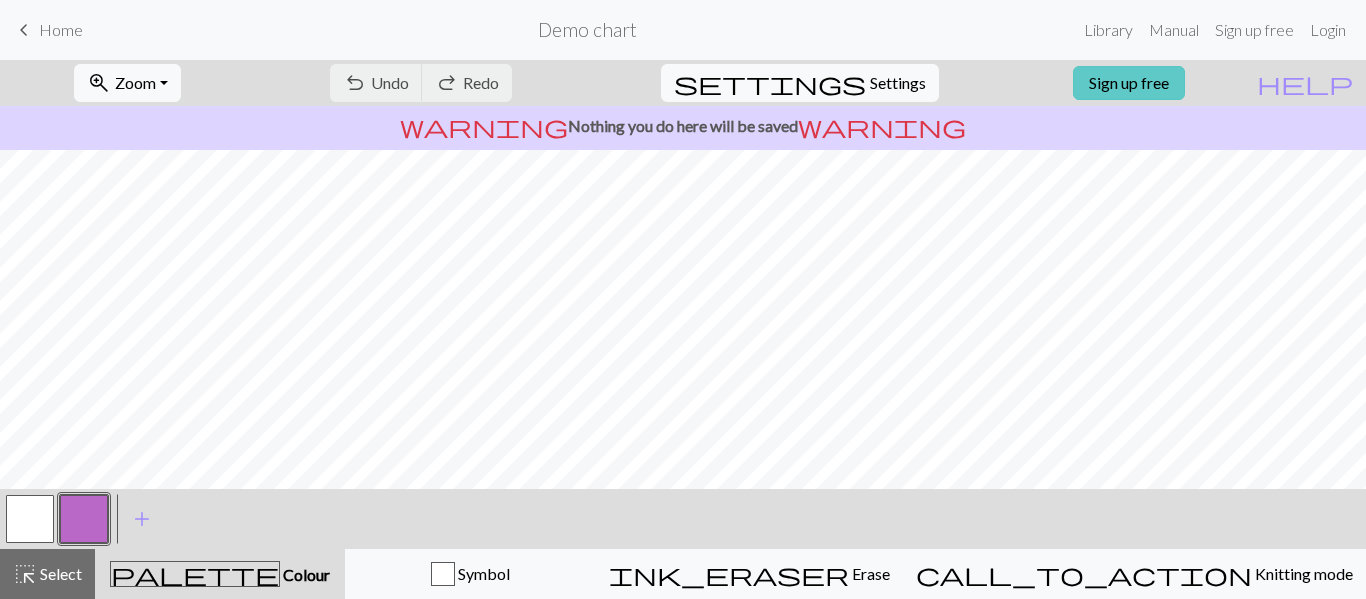 click on "Sign up free" at bounding box center [1129, 83] 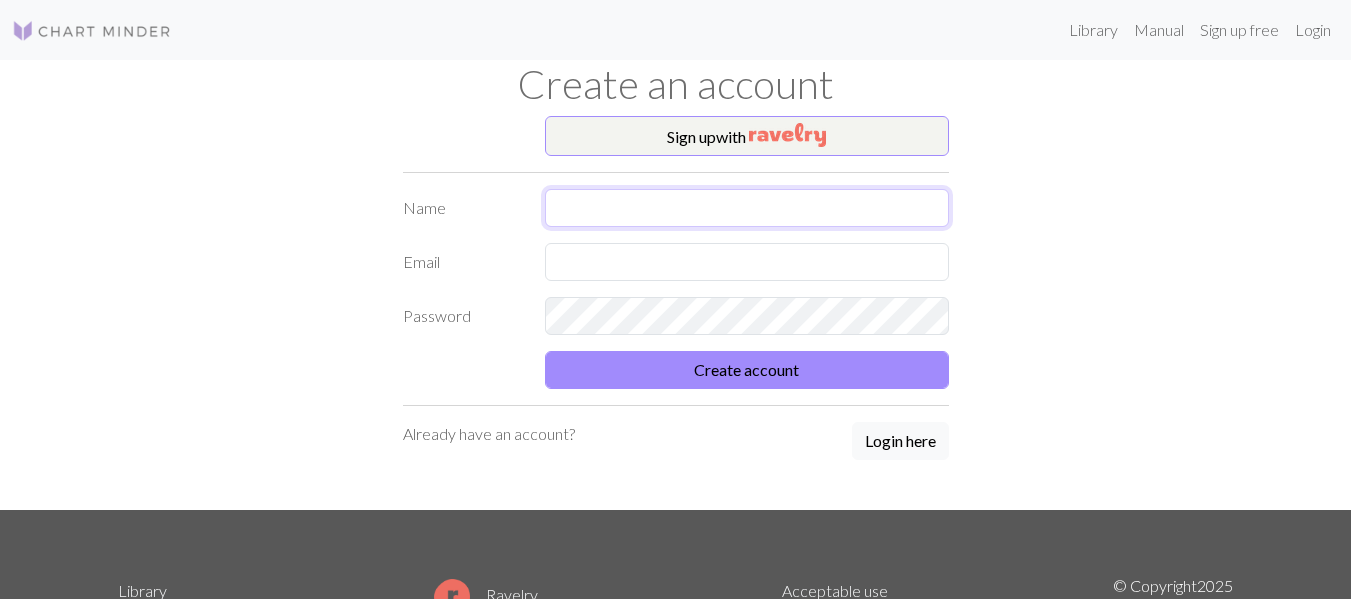click at bounding box center (747, 208) 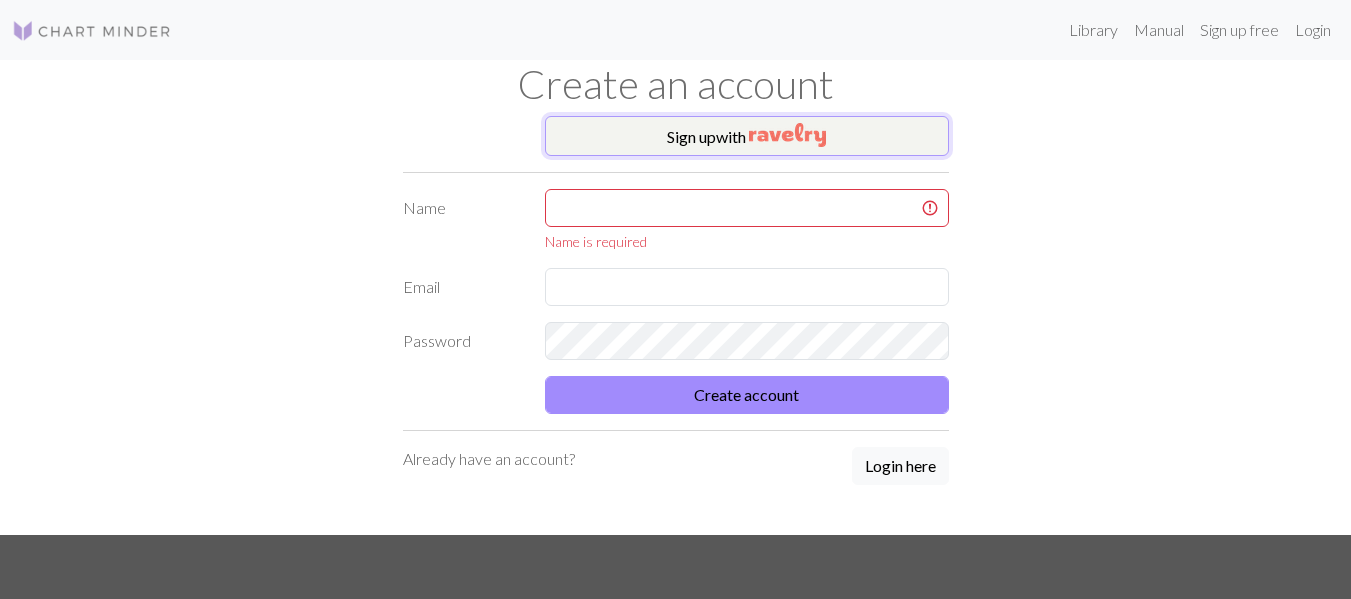 click at bounding box center (787, 135) 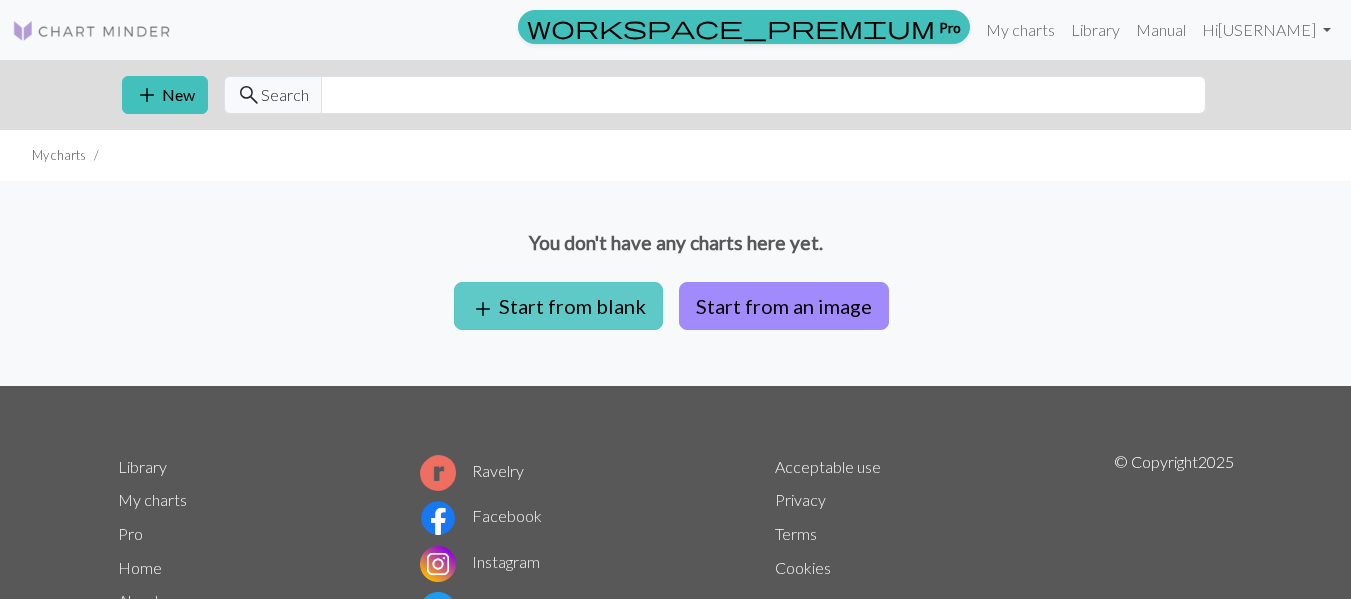 click on "add   Start from blank" at bounding box center (558, 306) 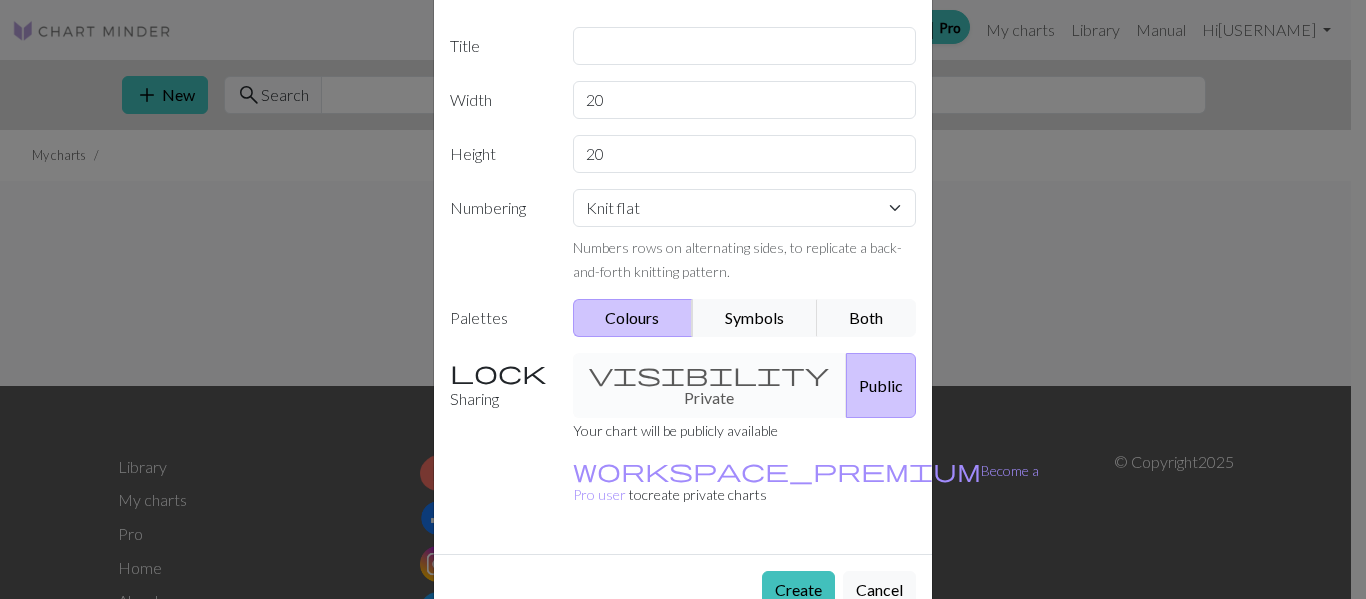 scroll, scrollTop: 191, scrollLeft: 0, axis: vertical 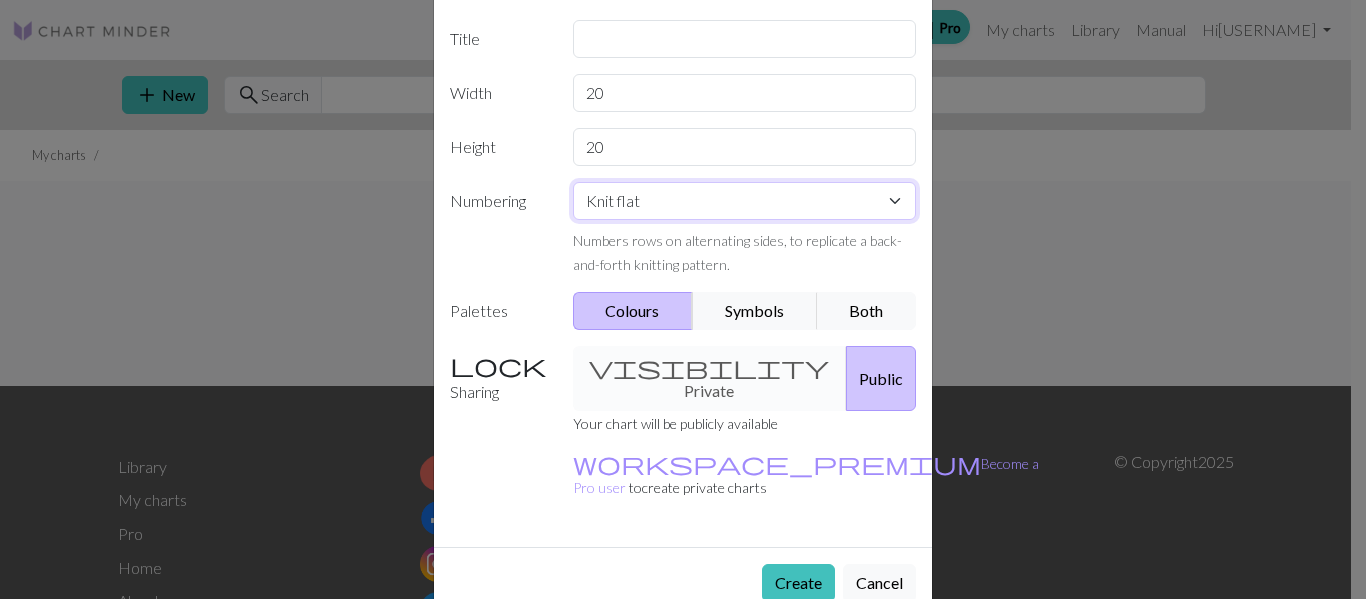 click on "Knit flat Knit in the round Lace knitting Cross stitch" at bounding box center [745, 201] 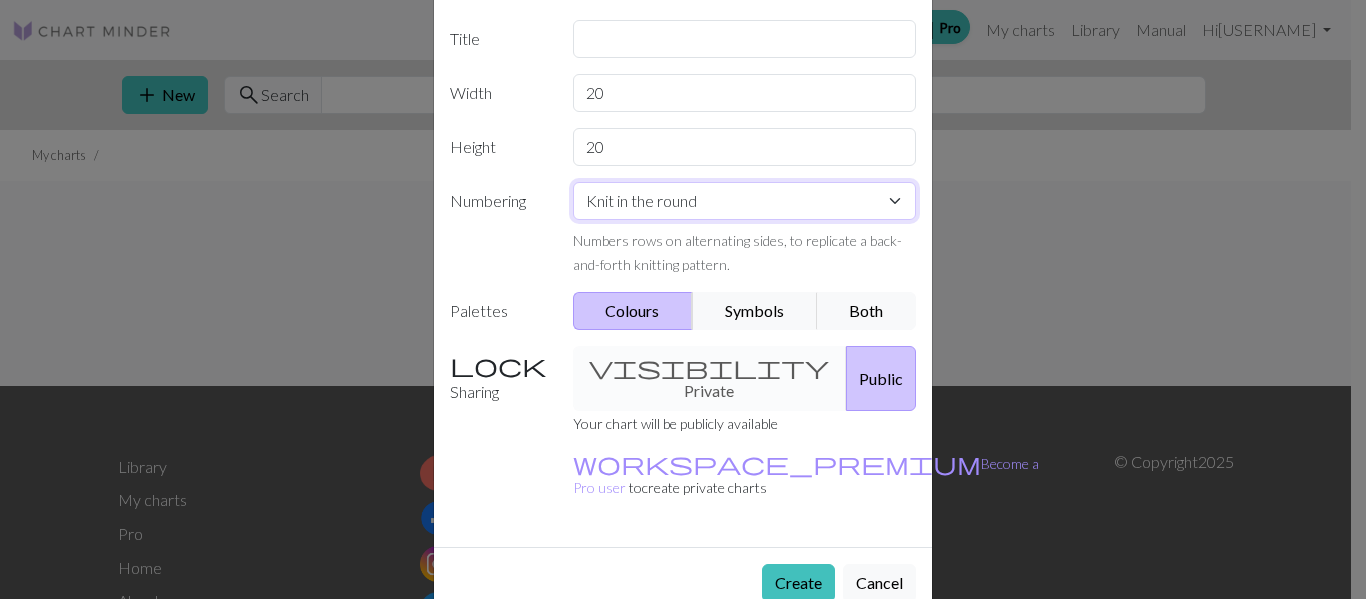 click on "Knit flat Knit in the round Lace knitting Cross stitch" at bounding box center [745, 201] 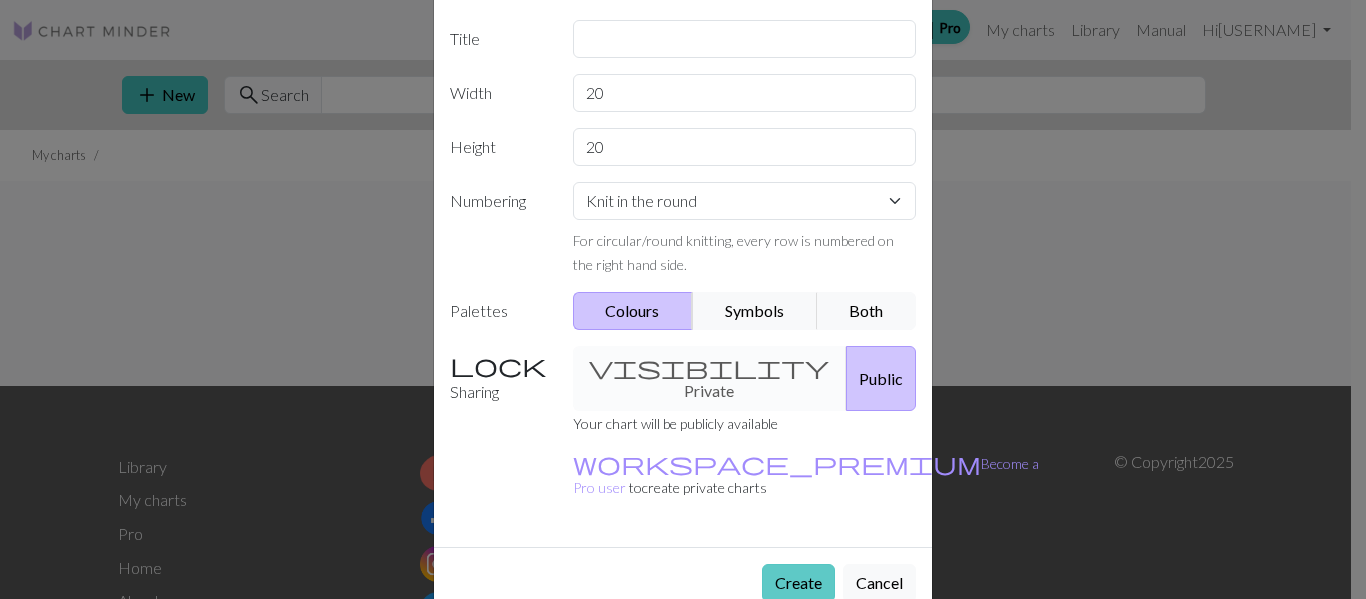 click on "Create" at bounding box center [798, 583] 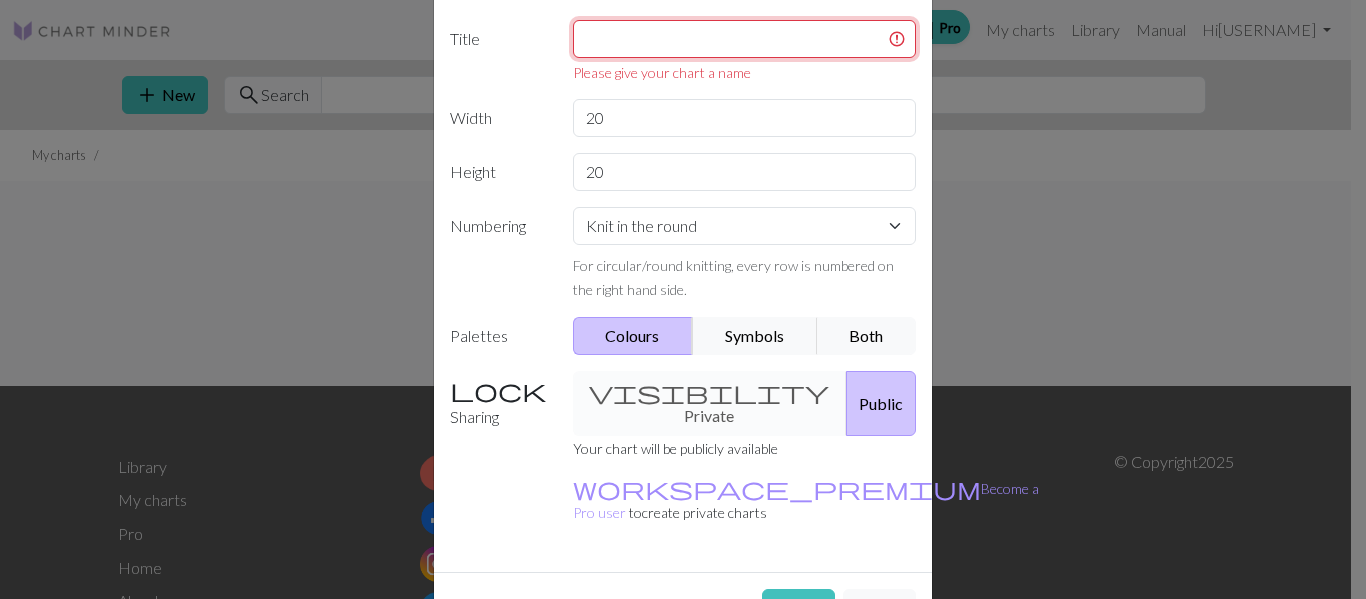 click at bounding box center (745, 39) 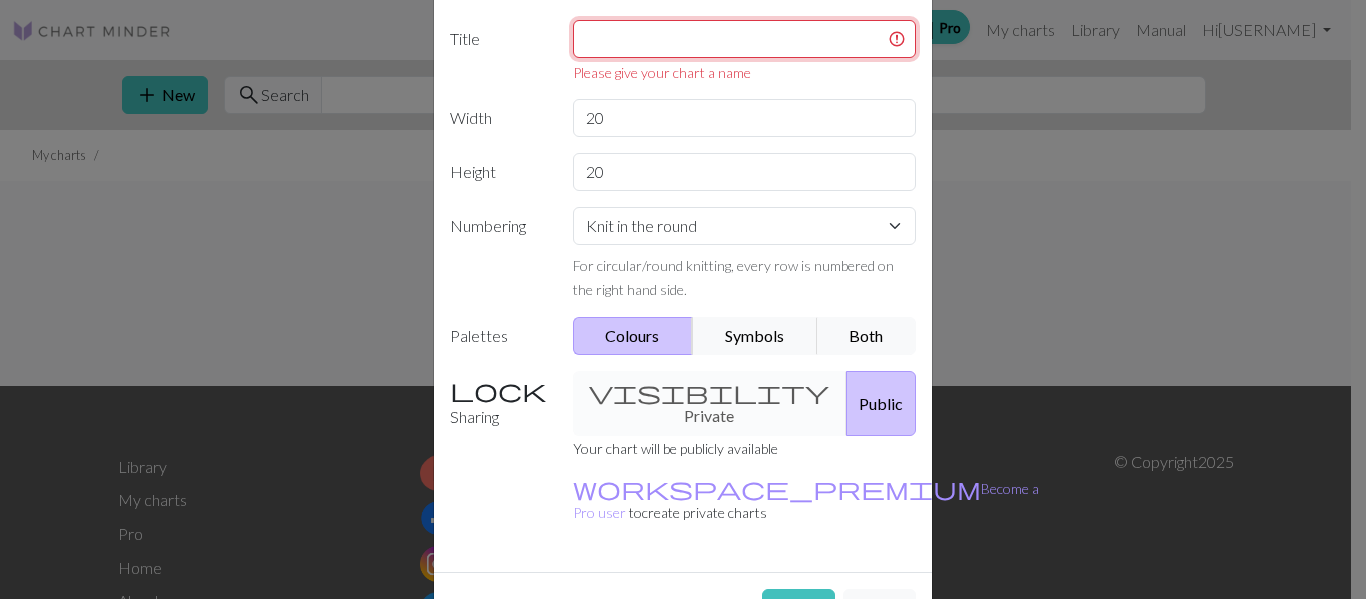 type on "S" 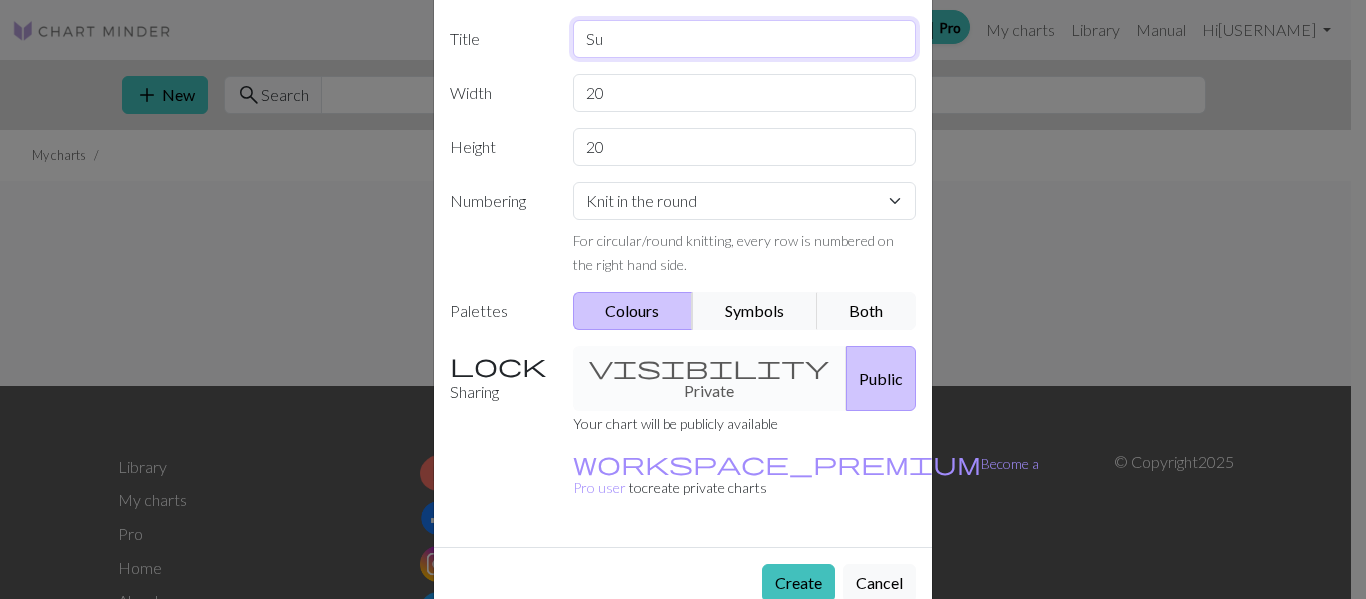 type on "S" 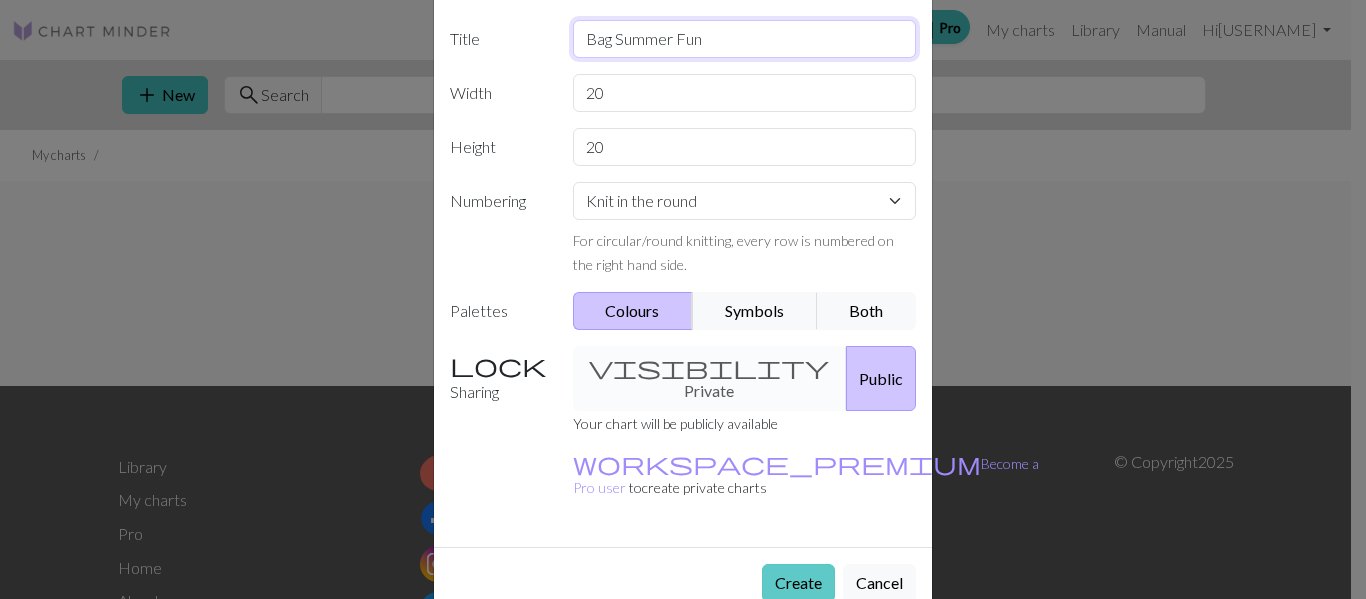 type on "Bag Summer Fun" 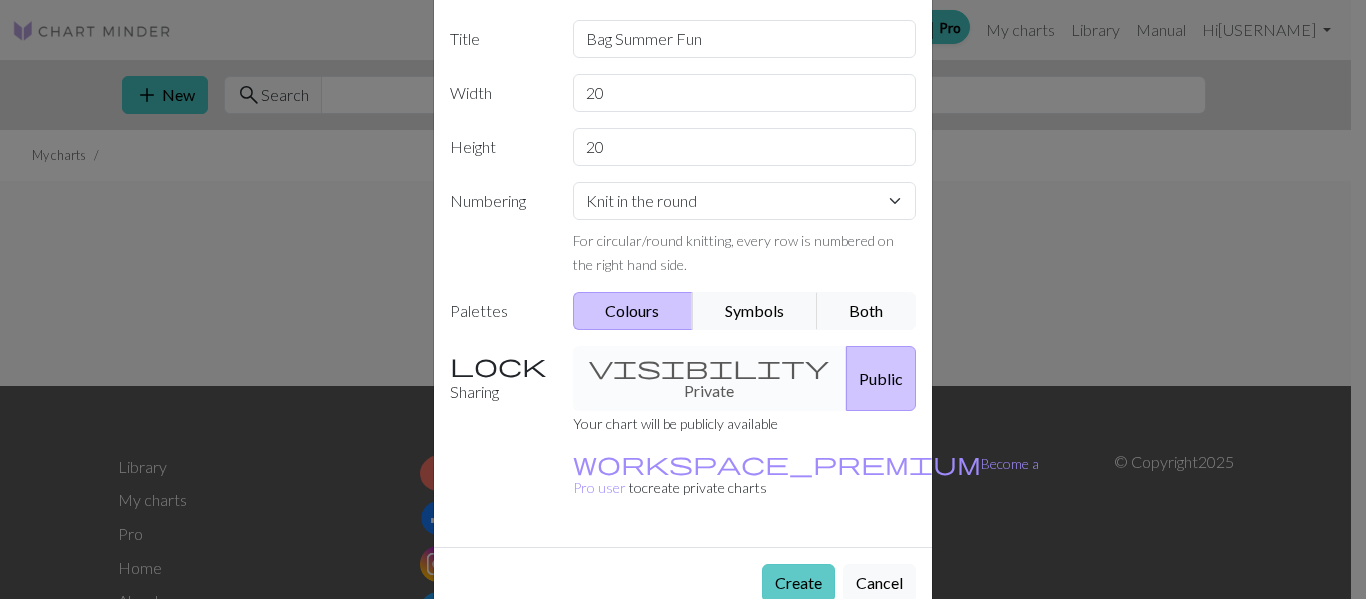 click on "Create" at bounding box center (798, 583) 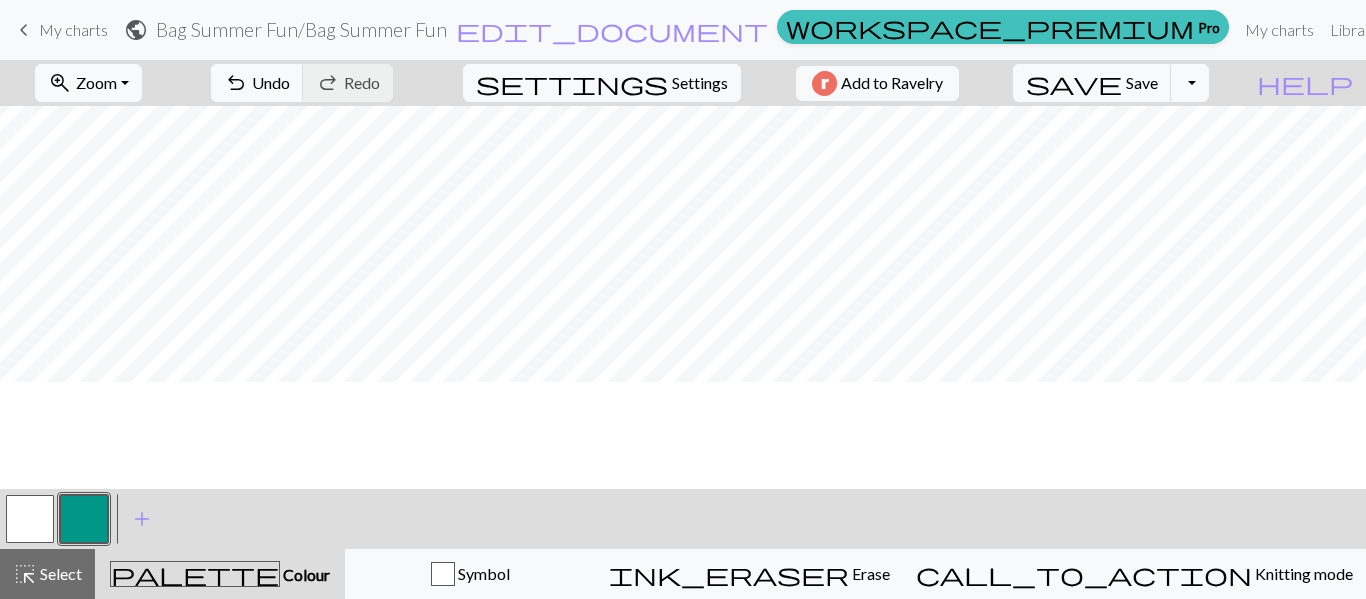scroll, scrollTop: 0, scrollLeft: 0, axis: both 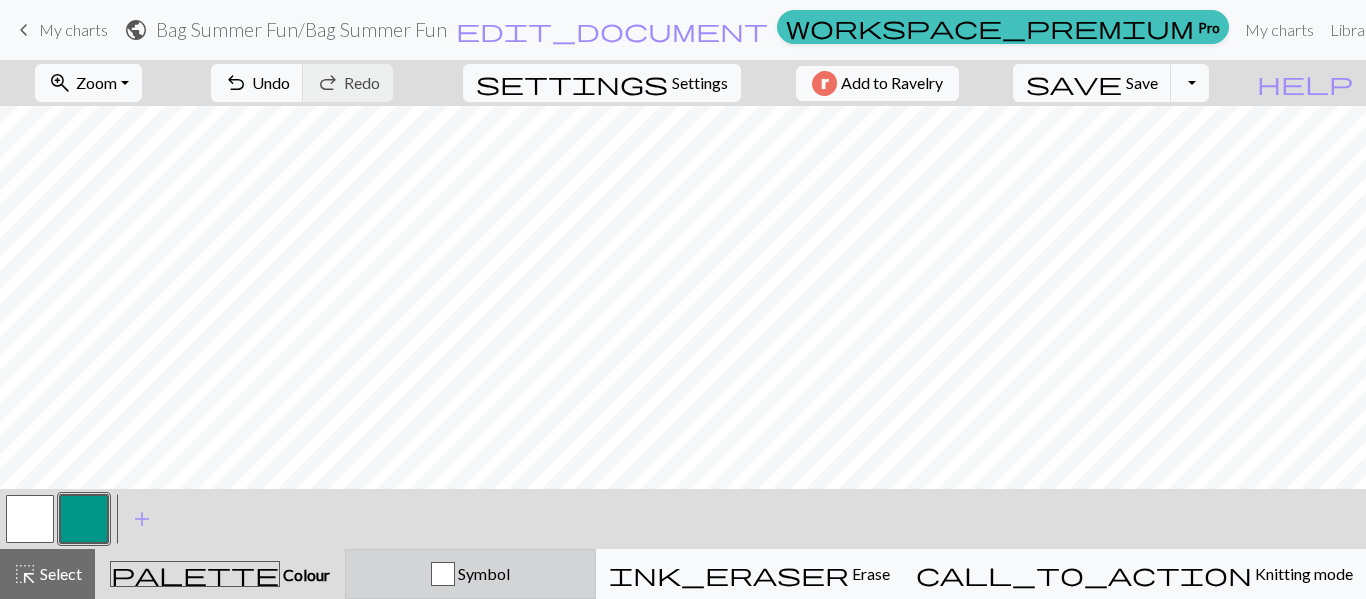 click at bounding box center [443, 574] 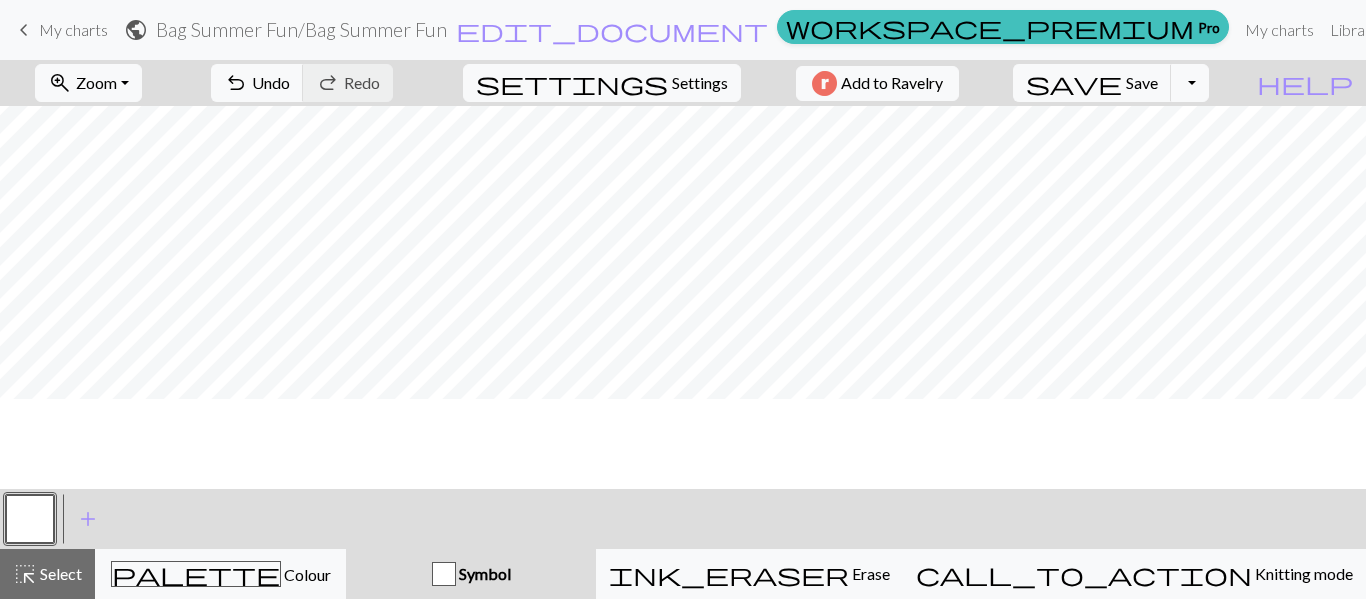 scroll, scrollTop: 0, scrollLeft: 0, axis: both 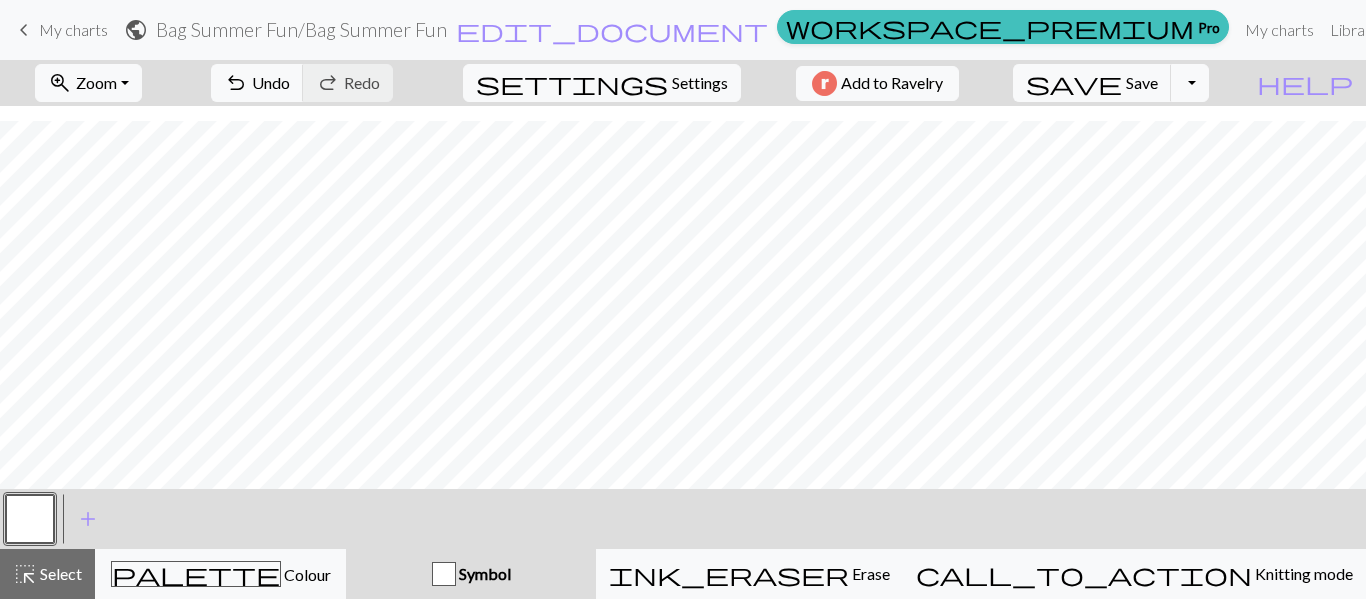 click at bounding box center (444, 574) 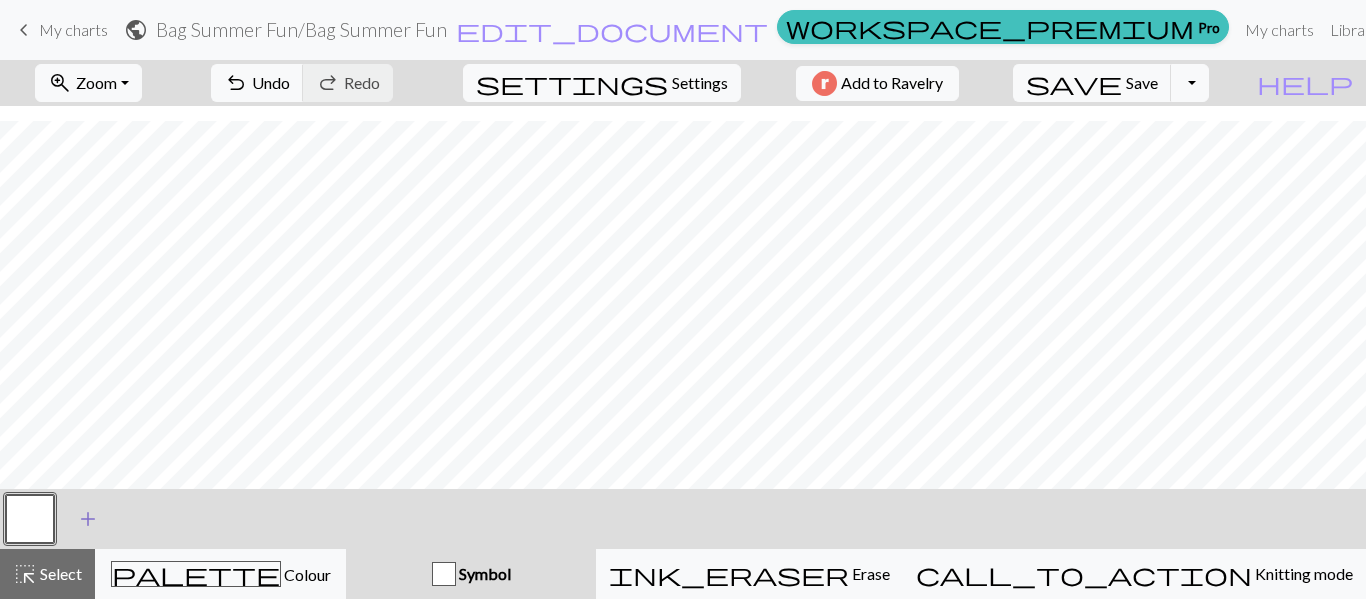click on "add" at bounding box center [88, 519] 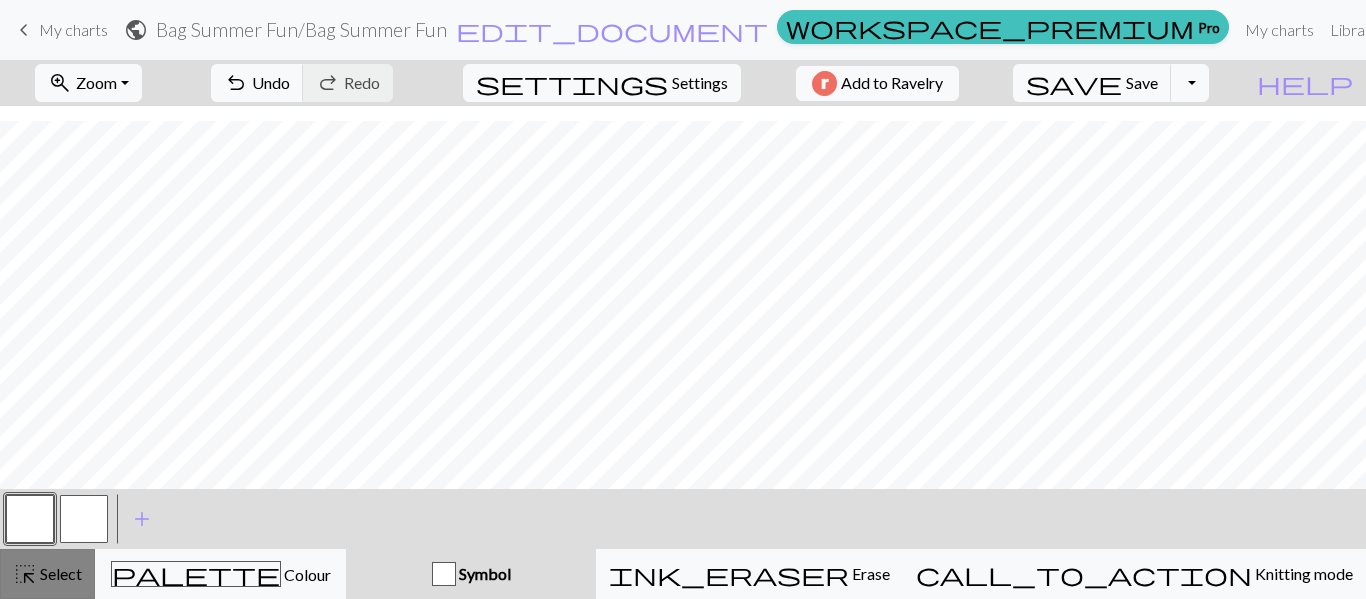 click on "Select" at bounding box center [59, 573] 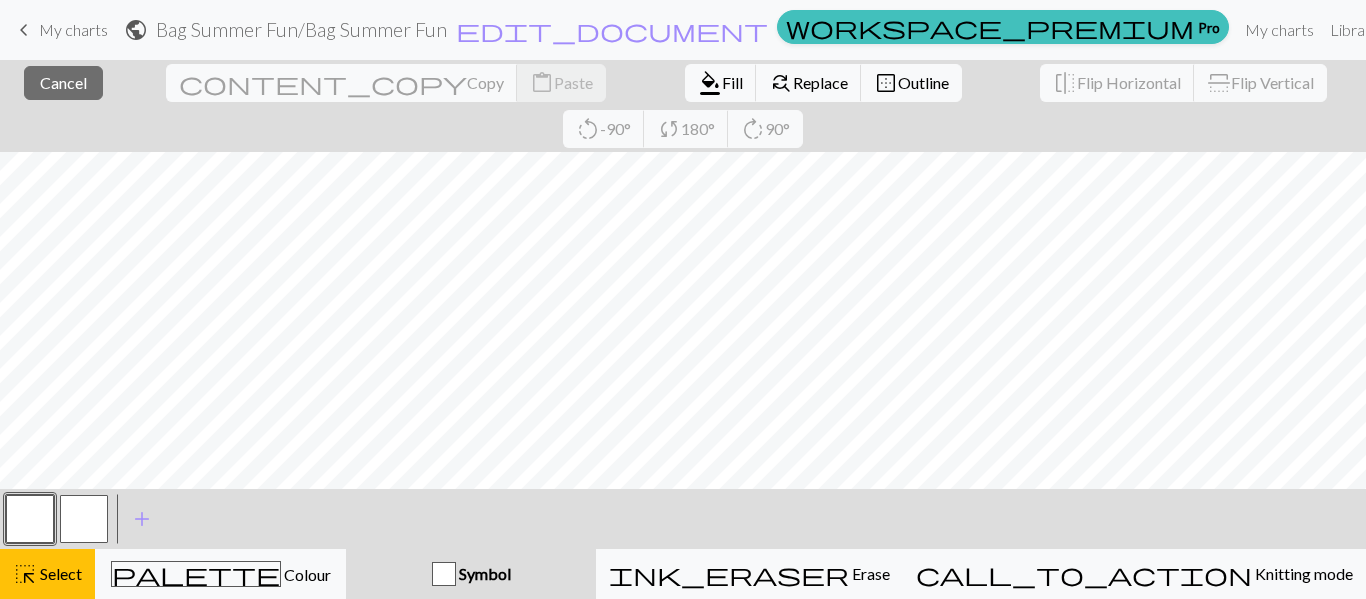 click at bounding box center [444, 574] 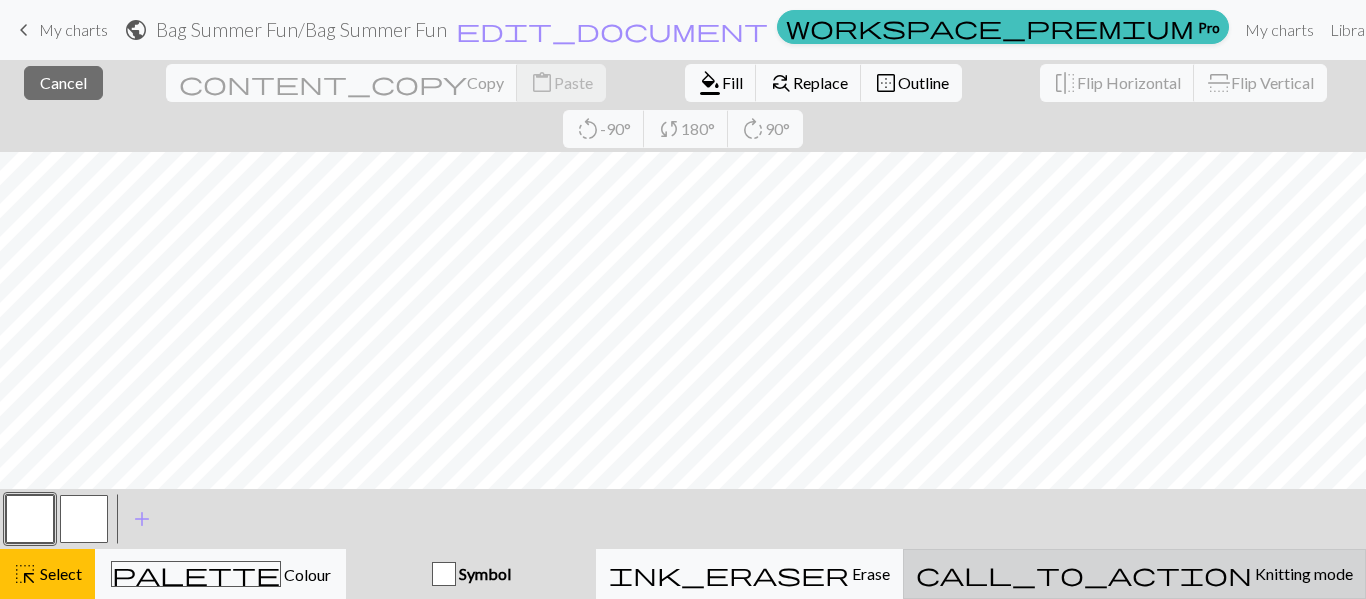 click on "Knitting mode" at bounding box center (1302, 573) 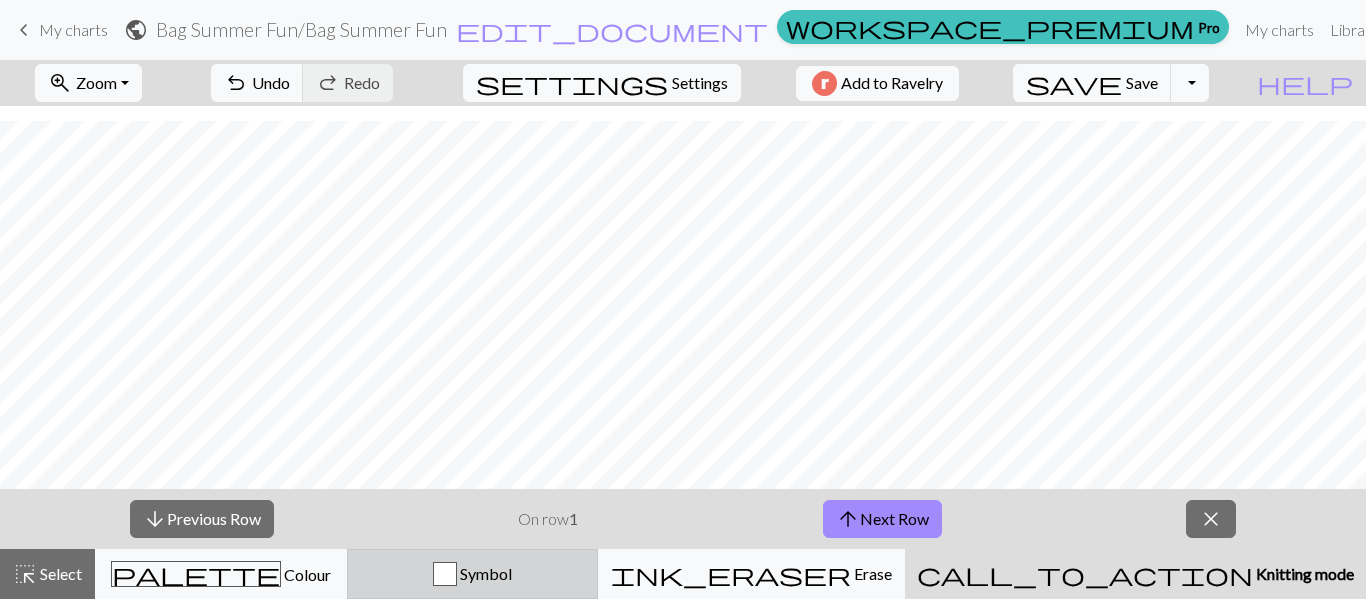 click at bounding box center (445, 574) 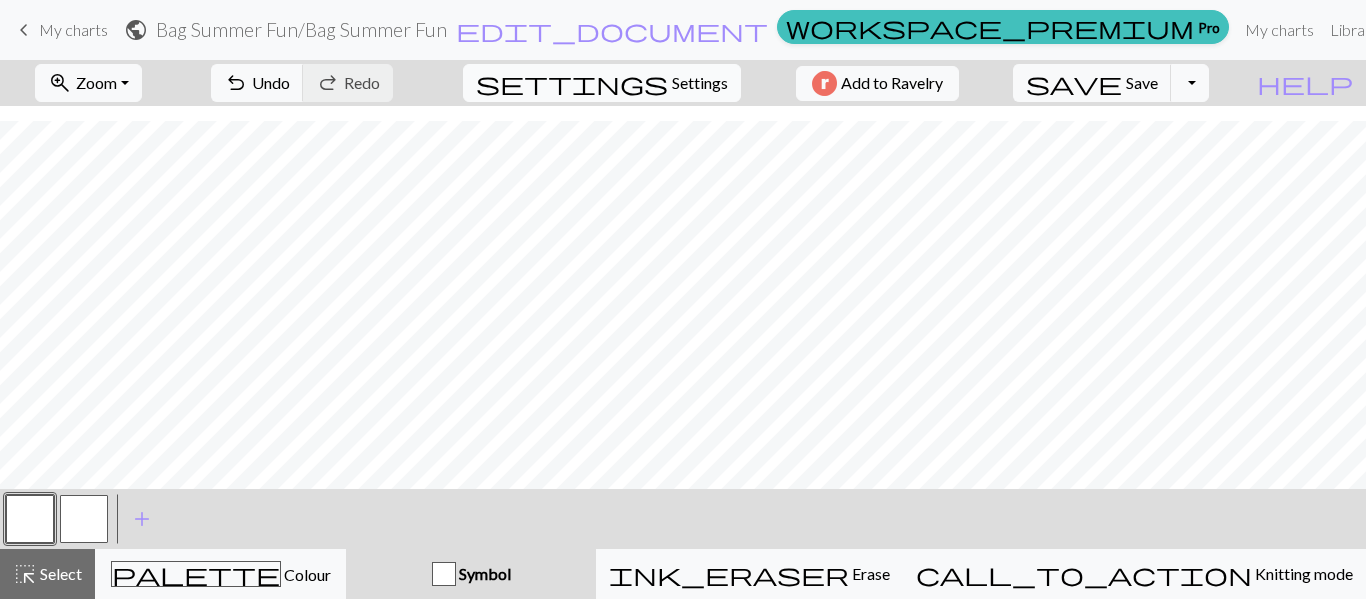 click on "Settings" at bounding box center (700, 83) 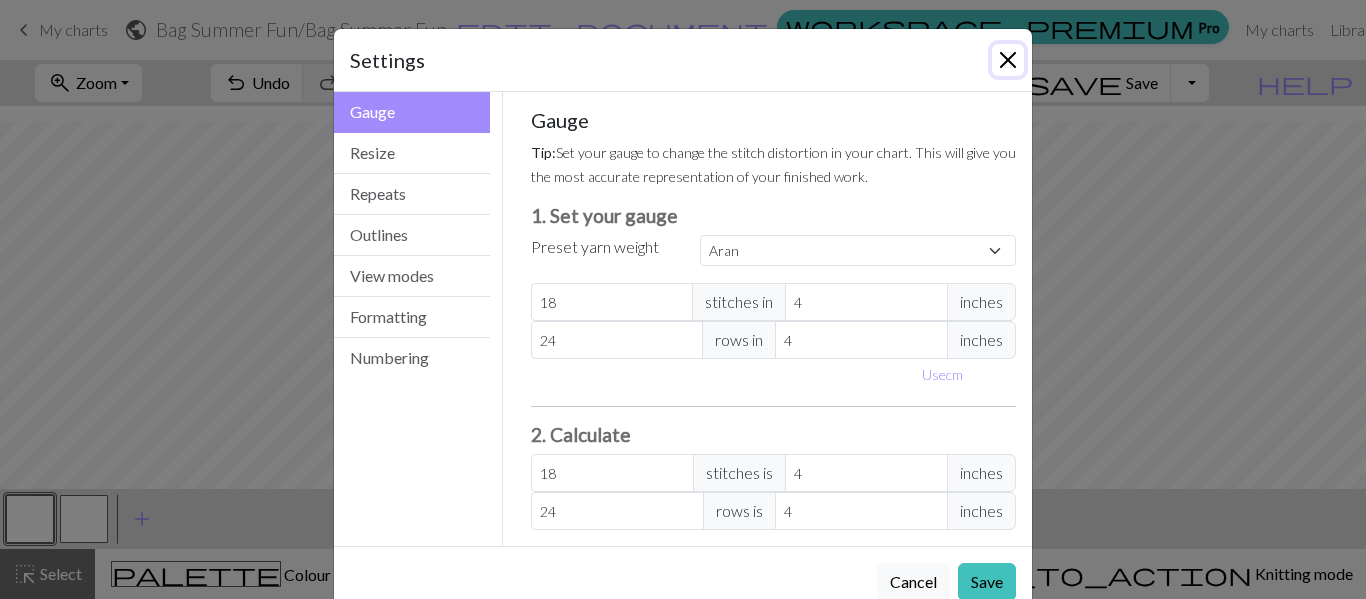 click at bounding box center (1008, 60) 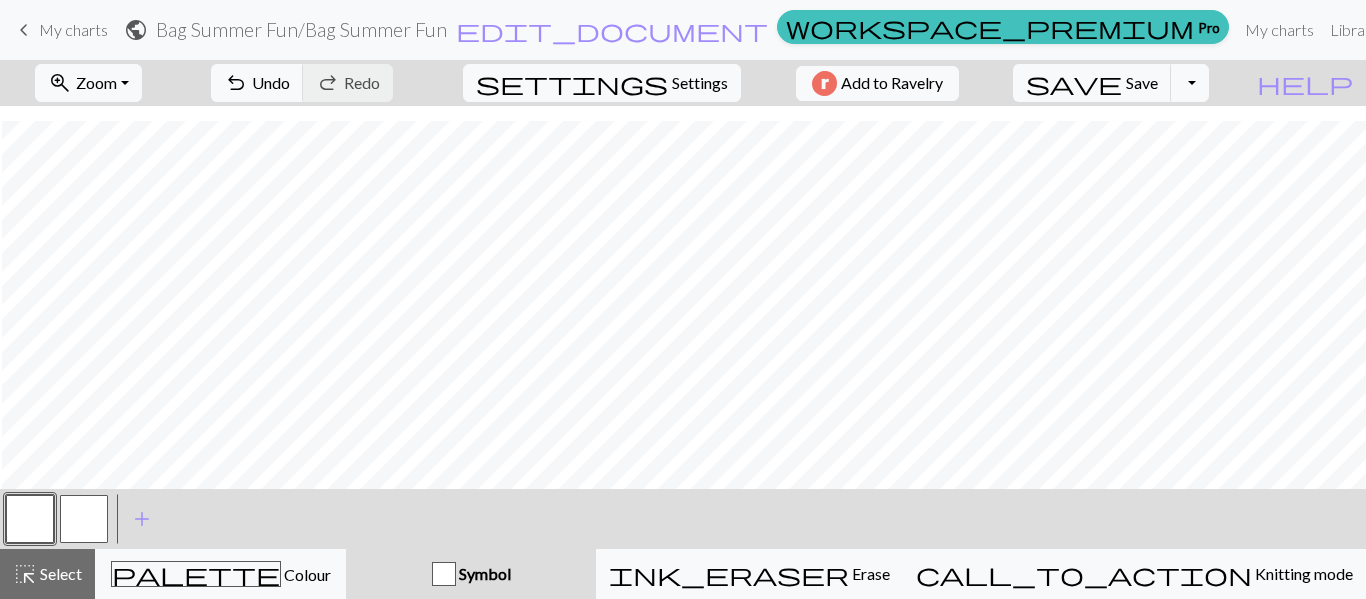 scroll, scrollTop: 122, scrollLeft: 15, axis: both 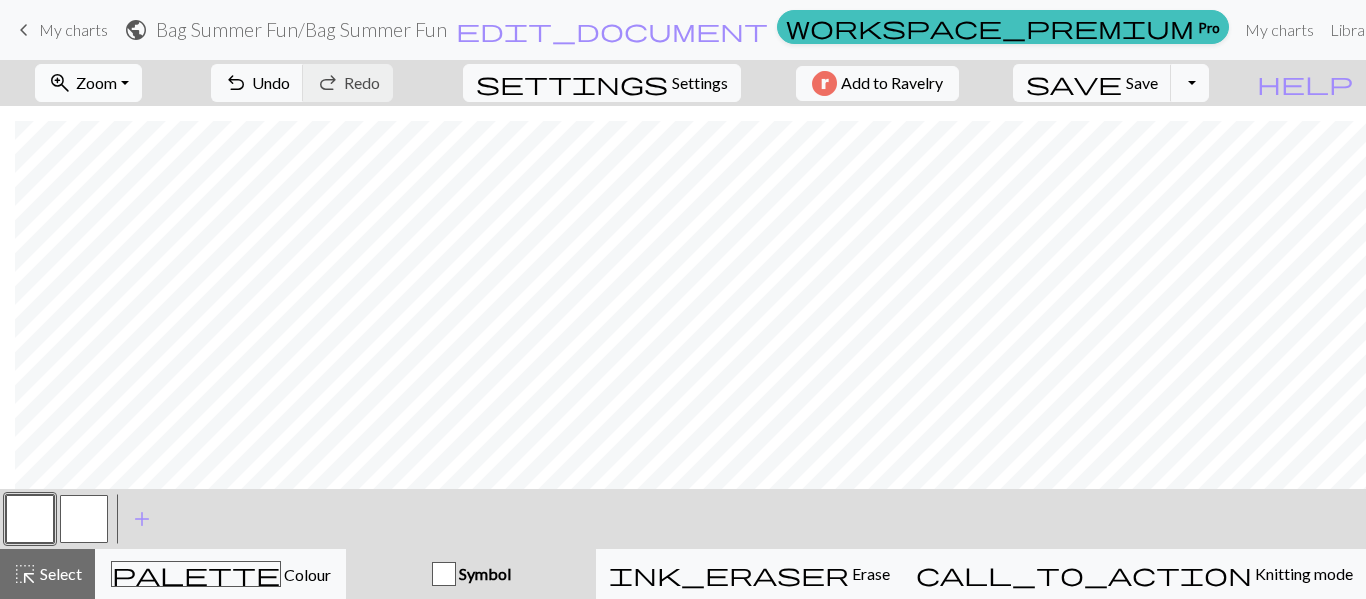 click on "zoom_in Zoom Zoom" at bounding box center (88, 83) 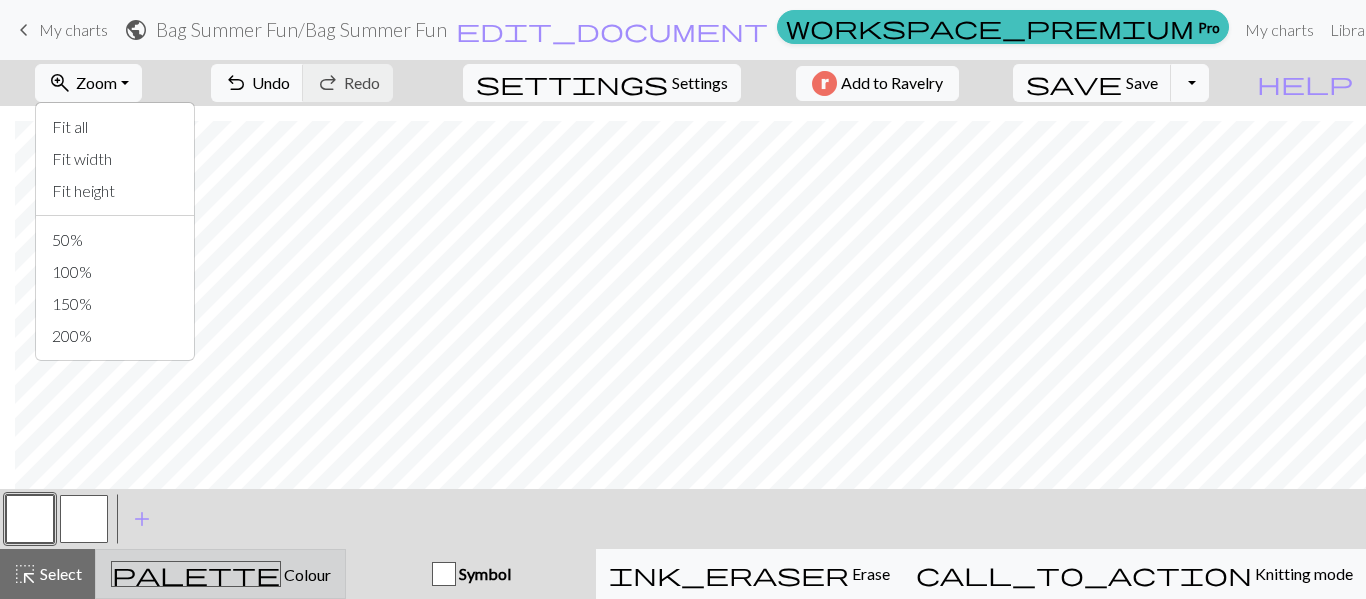 click on "palette" at bounding box center (196, 574) 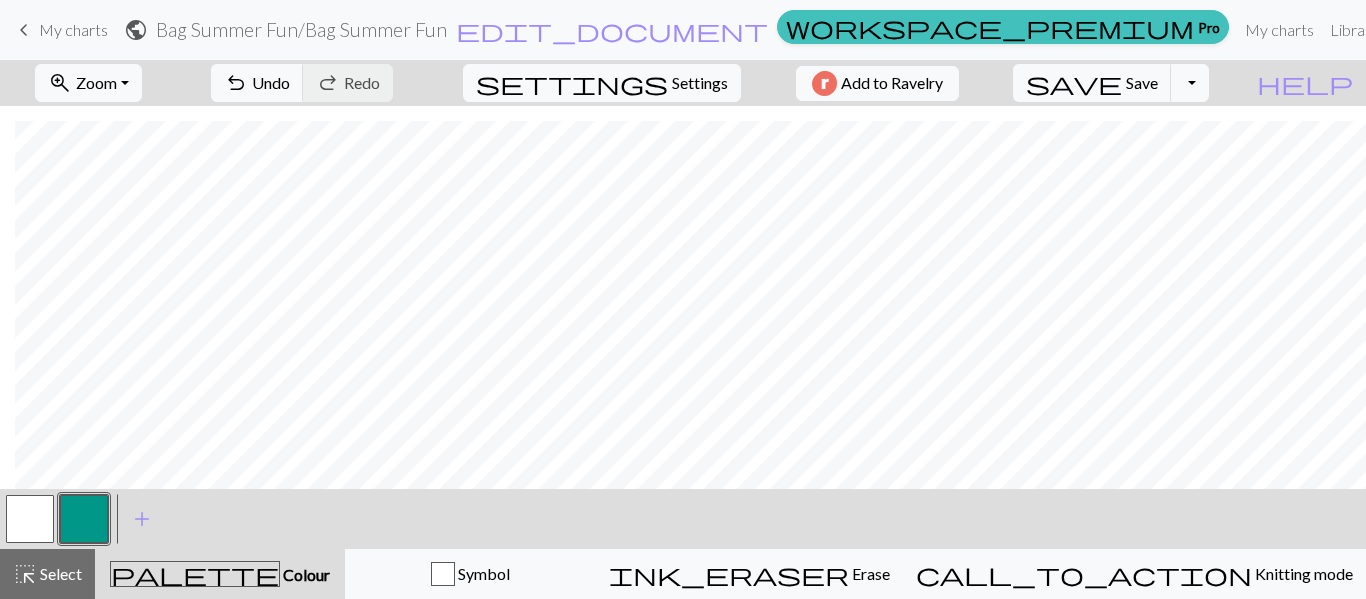 click on "palette" at bounding box center (195, 574) 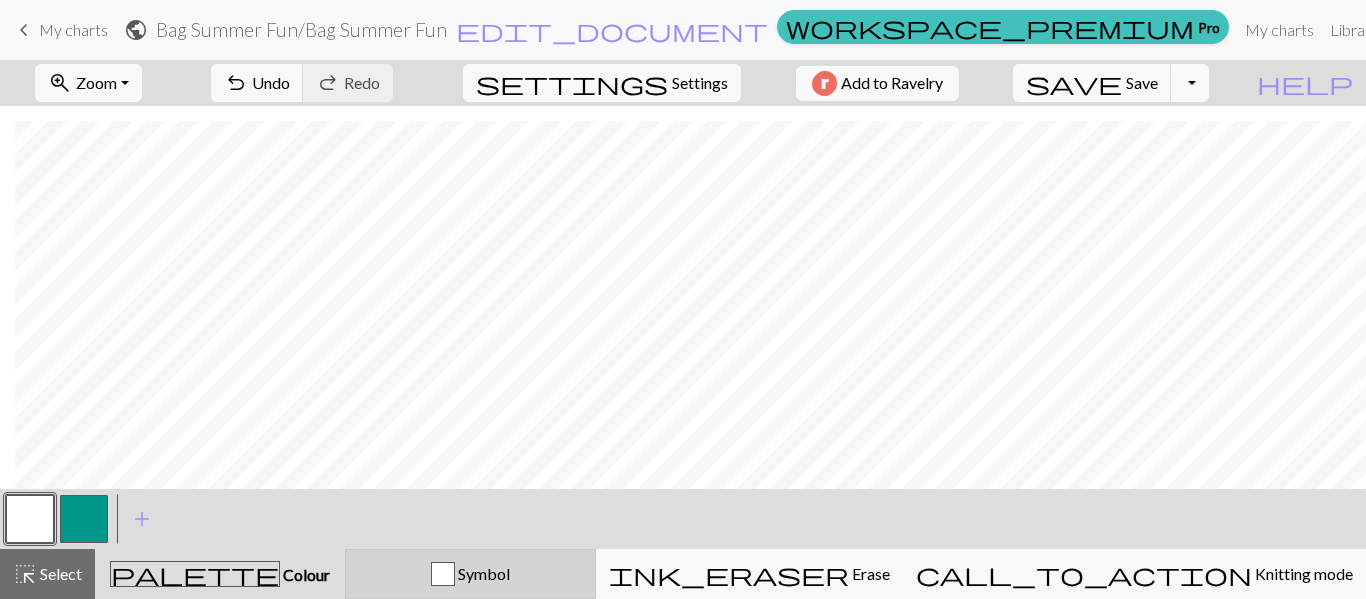 click on "Symbol" at bounding box center (482, 573) 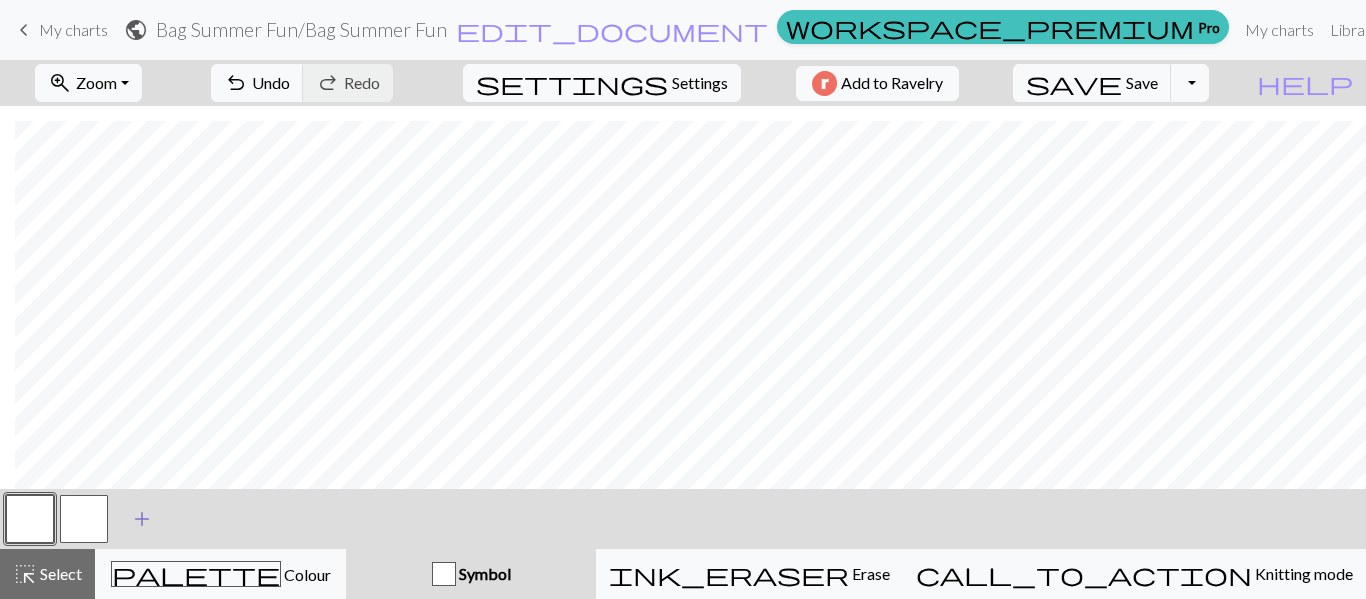 click on "add" at bounding box center [142, 519] 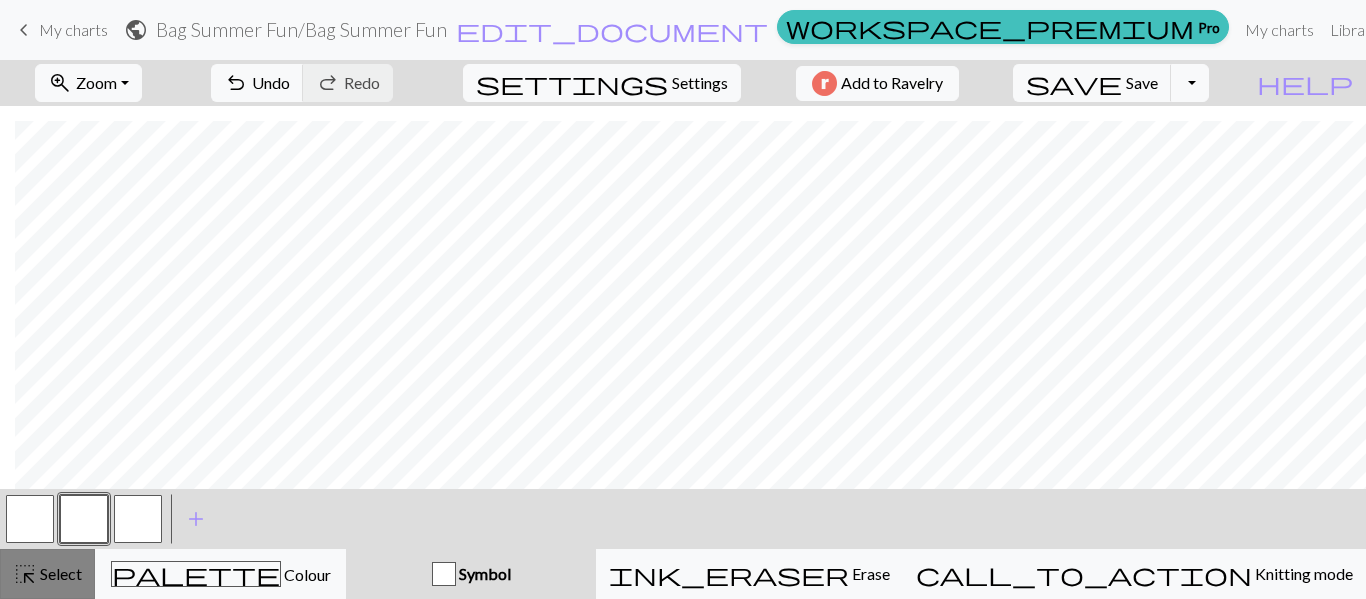 click on "Select" at bounding box center (59, 573) 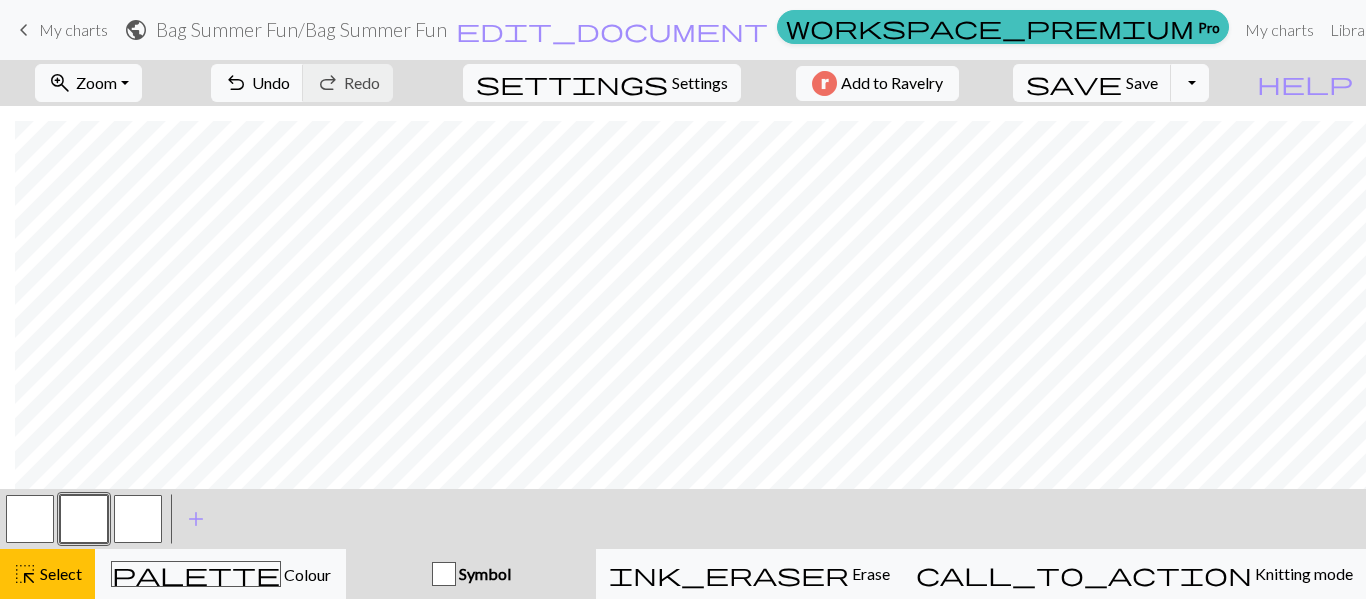 click on "Symbol" at bounding box center [471, 574] 